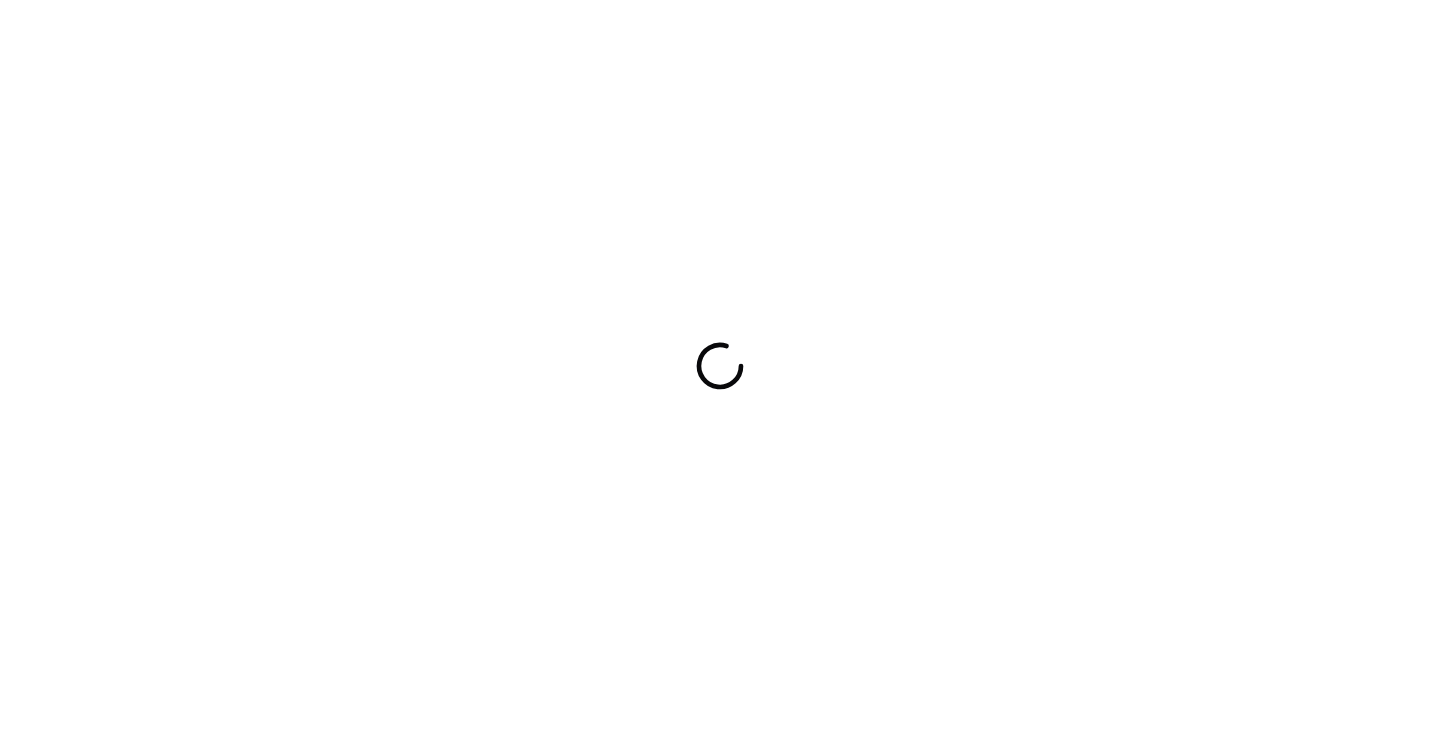scroll, scrollTop: 0, scrollLeft: 0, axis: both 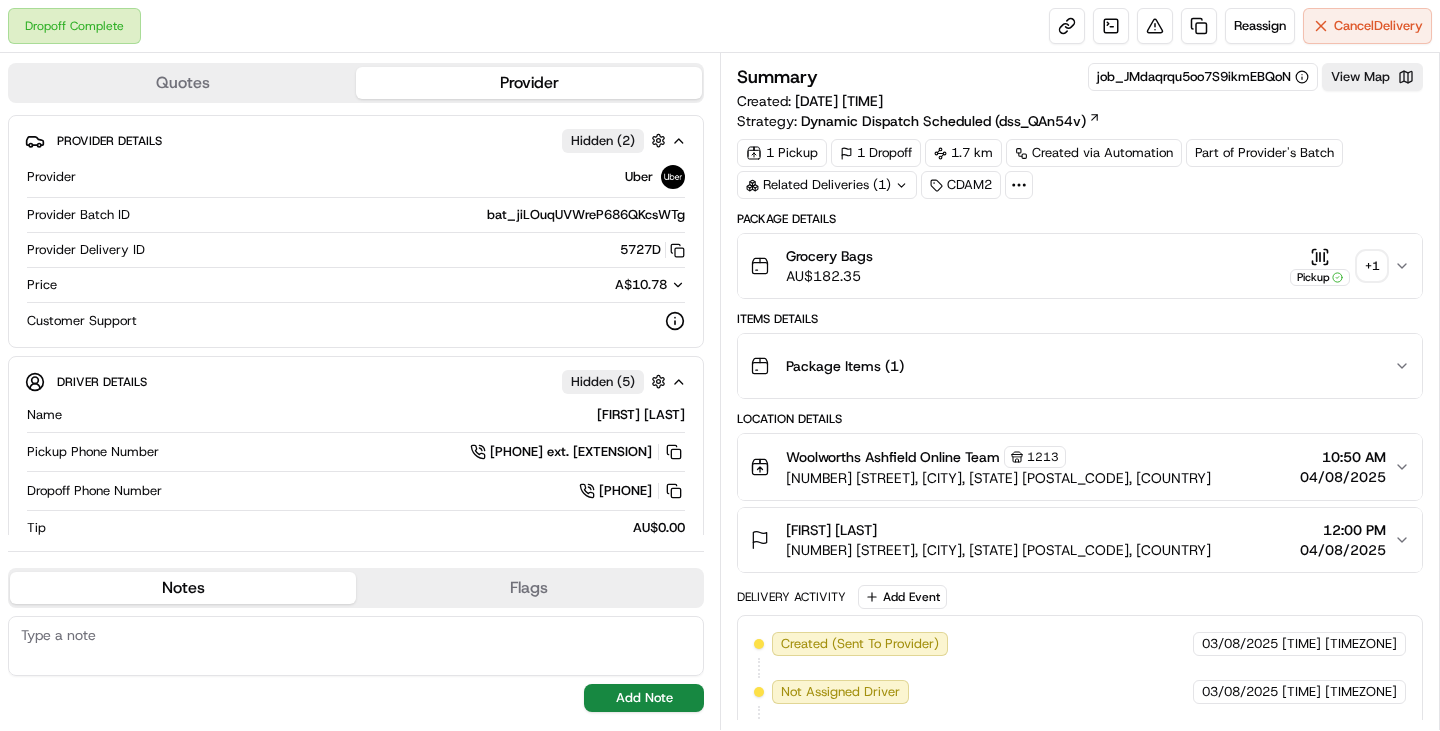 click on "+ 1" at bounding box center (1372, 266) 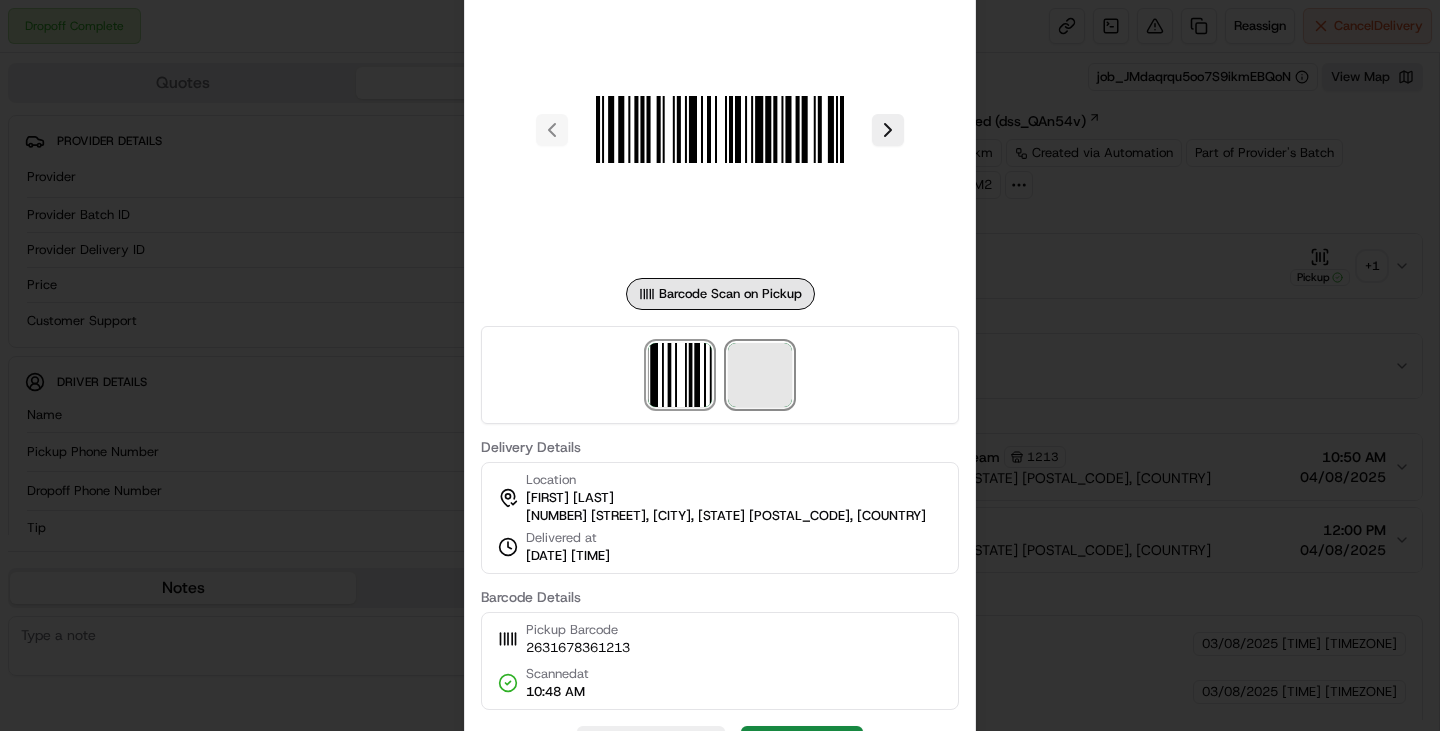 click at bounding box center [760, 375] 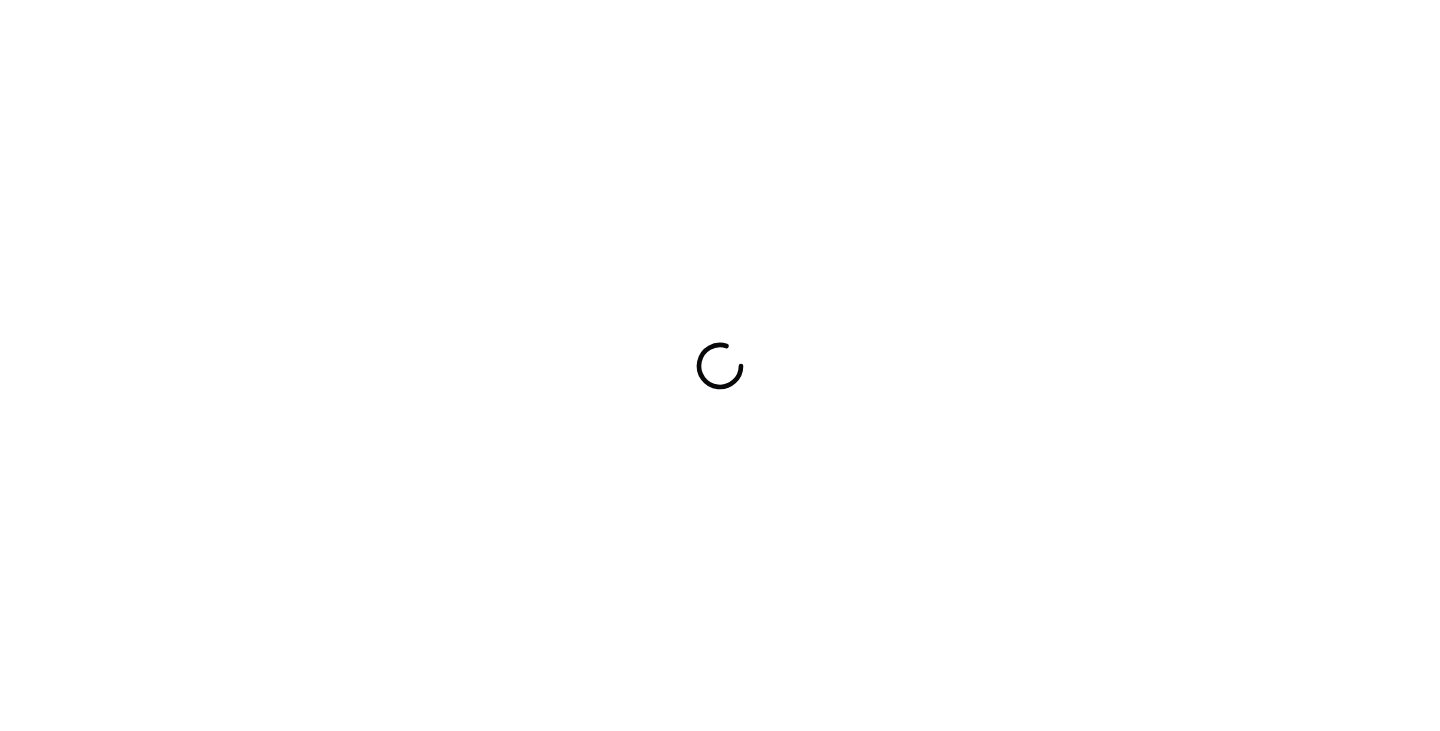 scroll, scrollTop: 0, scrollLeft: 0, axis: both 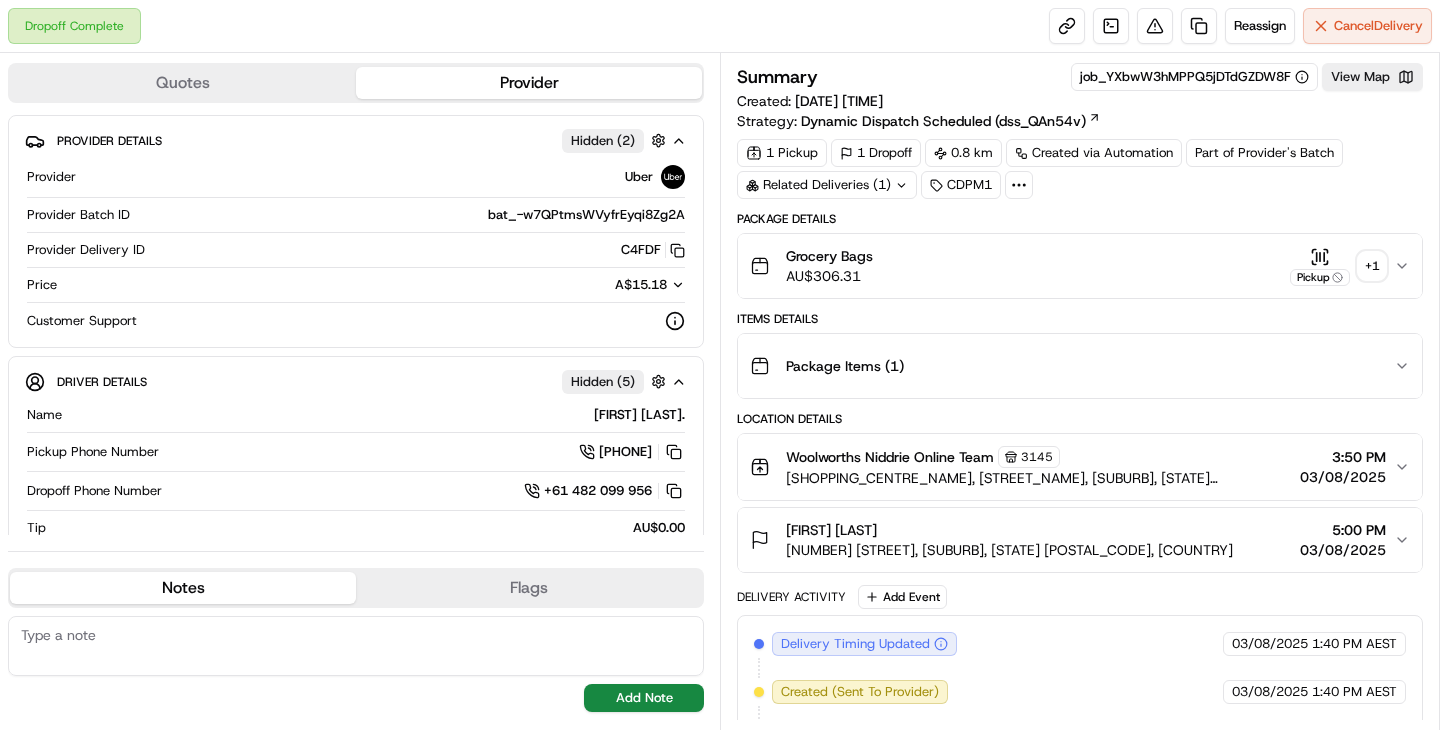 click on "+ 1" at bounding box center (1372, 266) 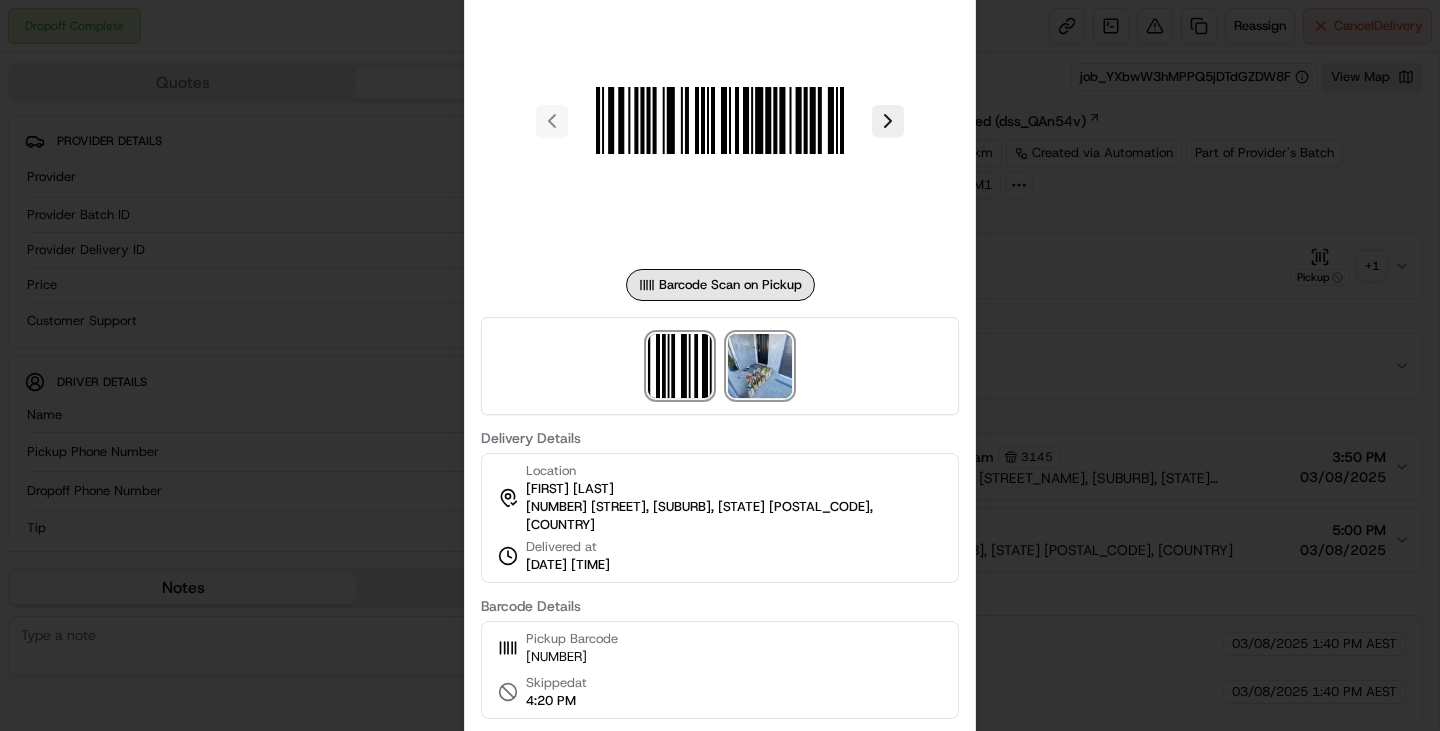 click at bounding box center [760, 366] 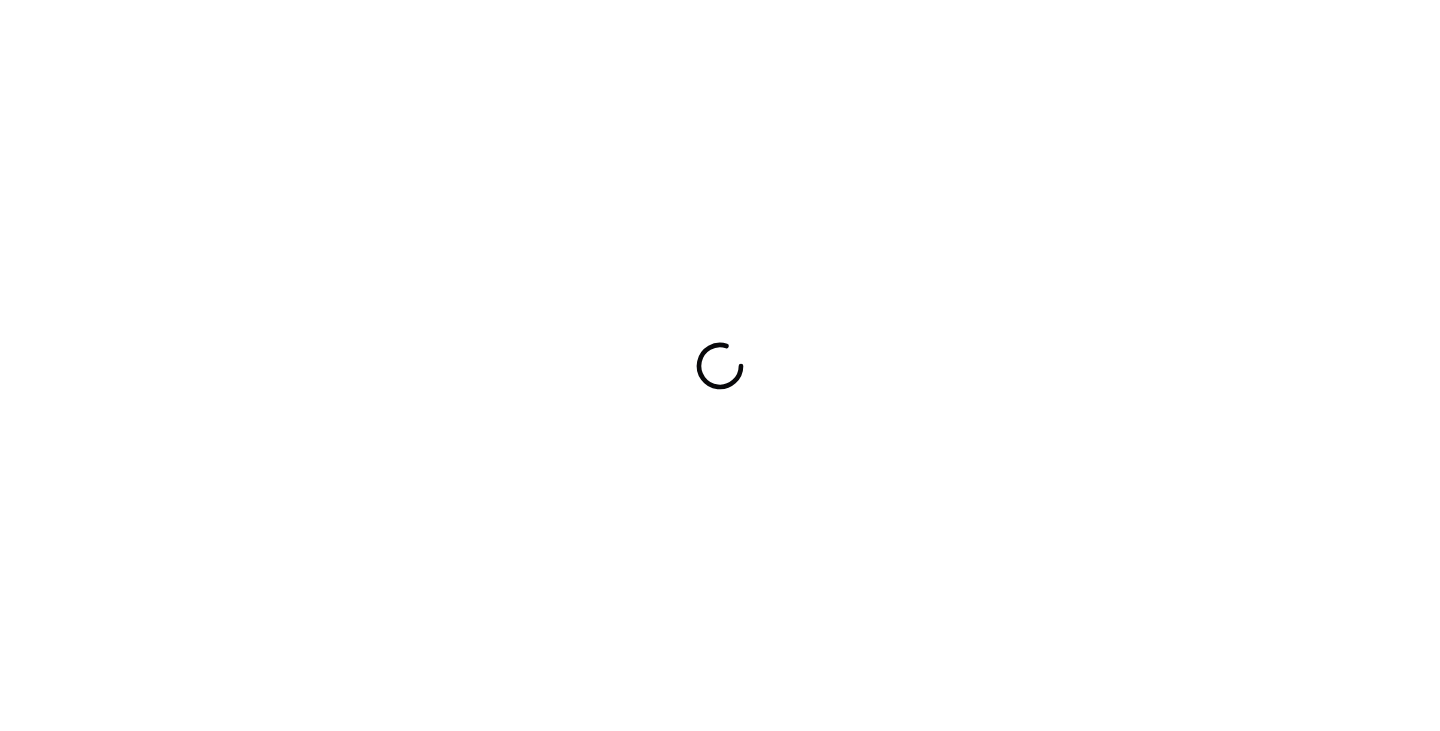 scroll, scrollTop: 0, scrollLeft: 0, axis: both 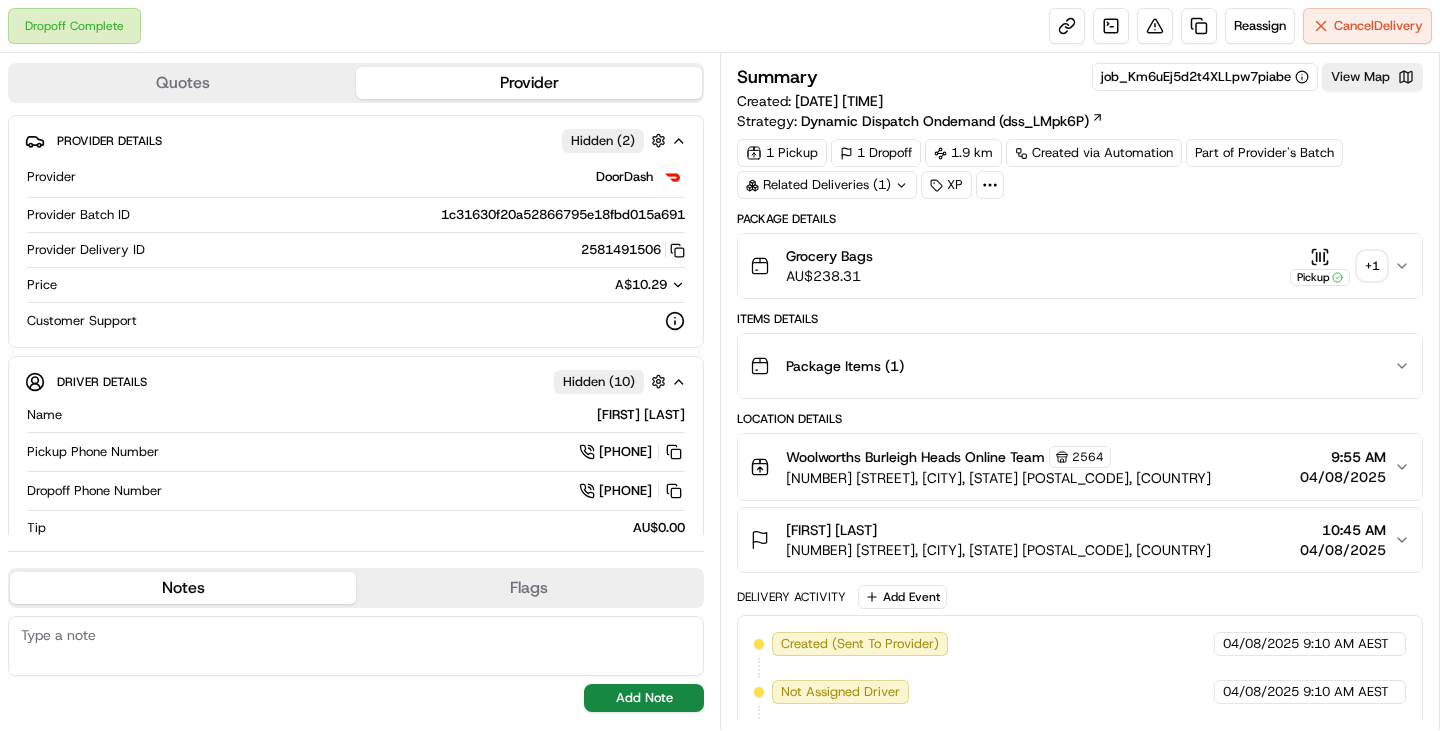 click on "+ 1" at bounding box center (1372, 266) 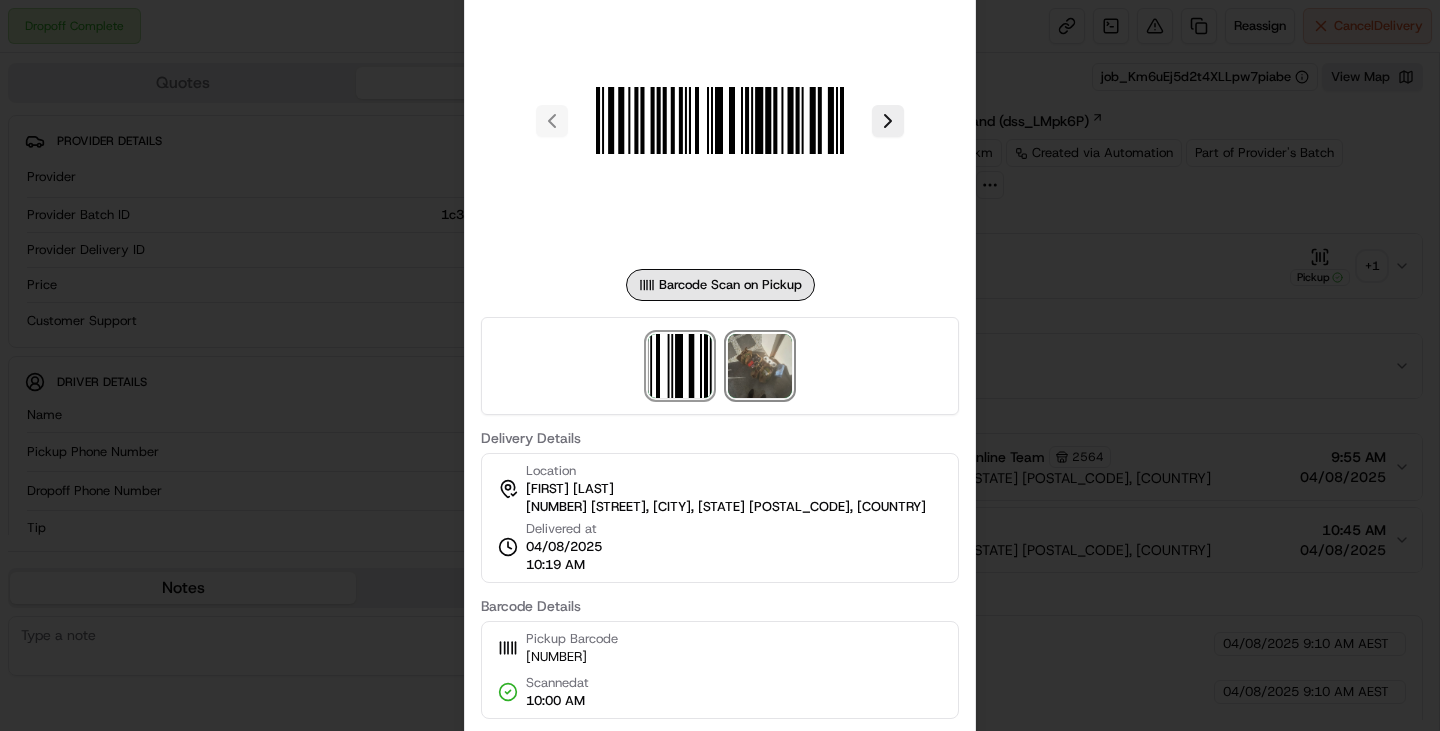 click at bounding box center [760, 366] 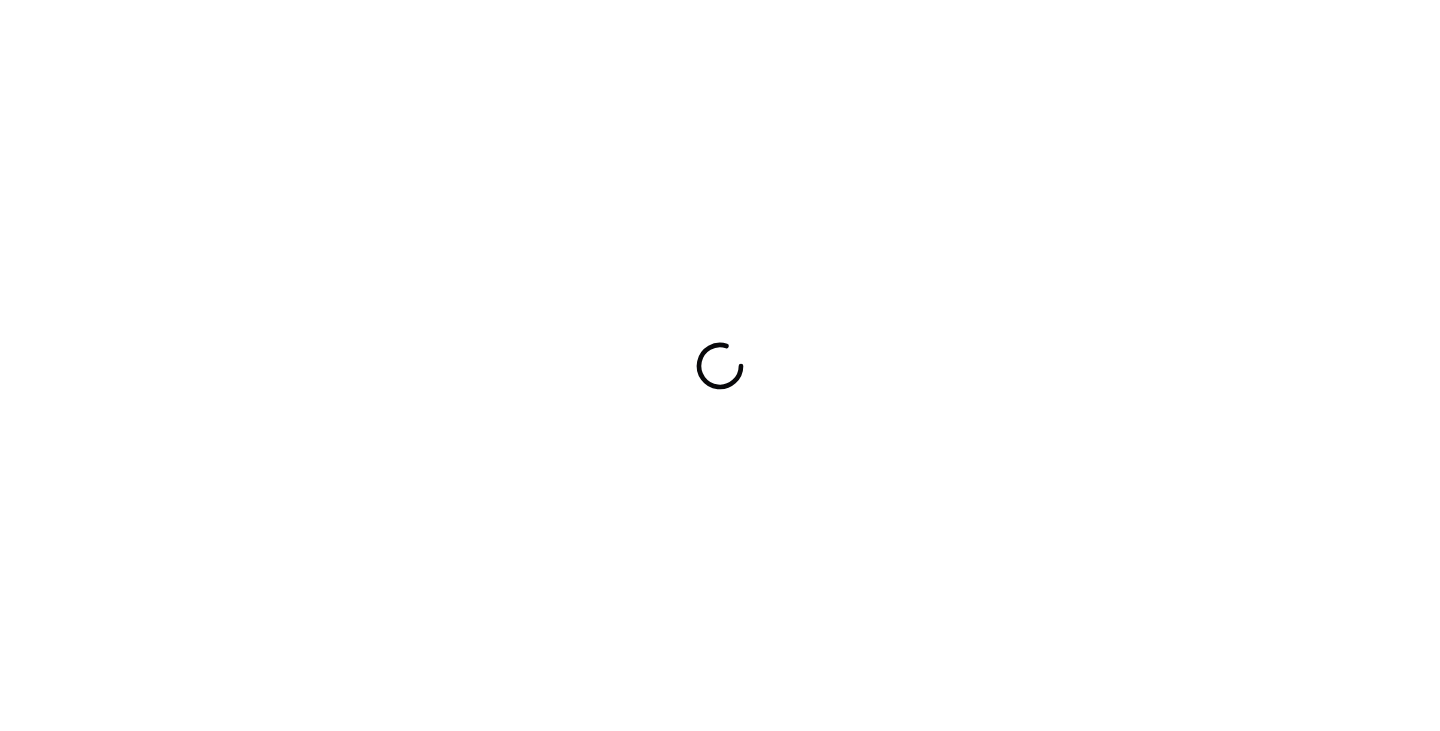 scroll, scrollTop: 0, scrollLeft: 0, axis: both 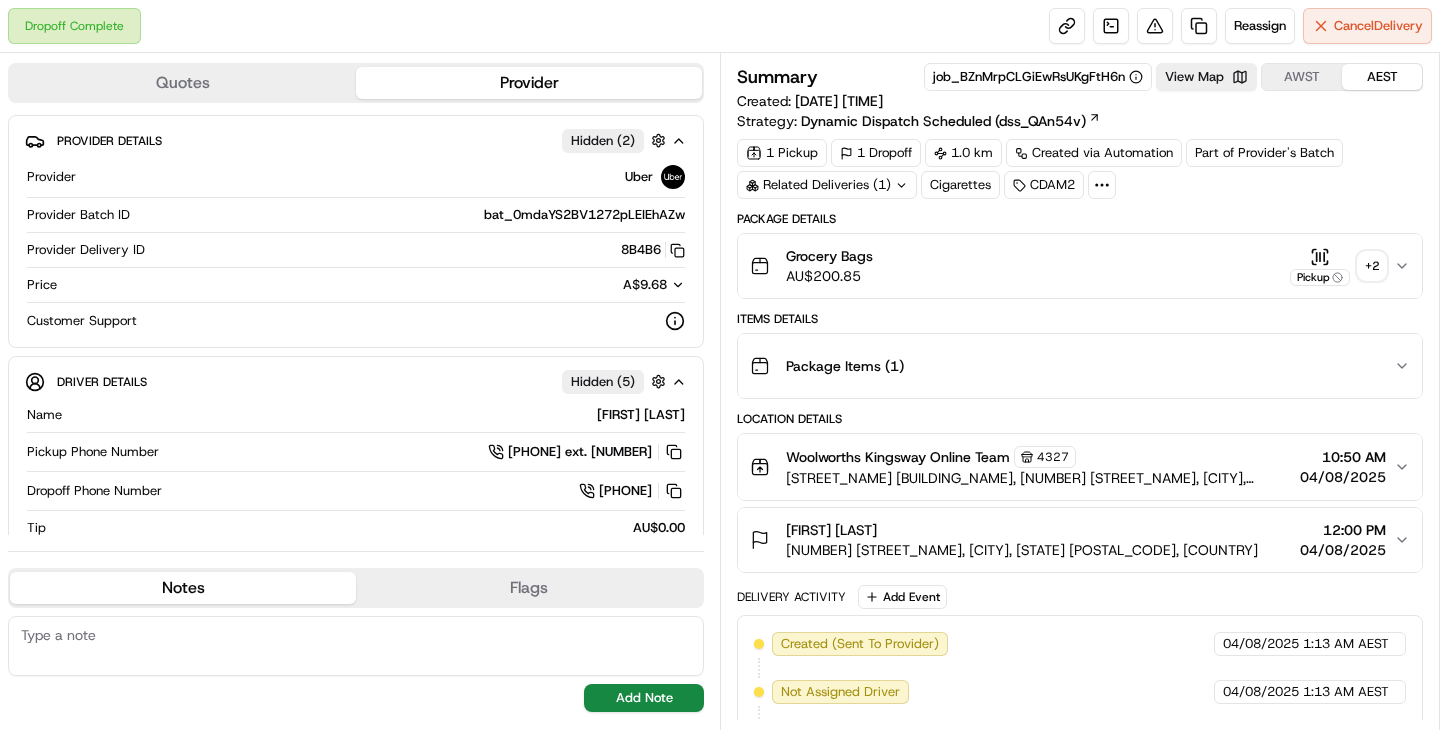 click on "+ 2" at bounding box center (1372, 266) 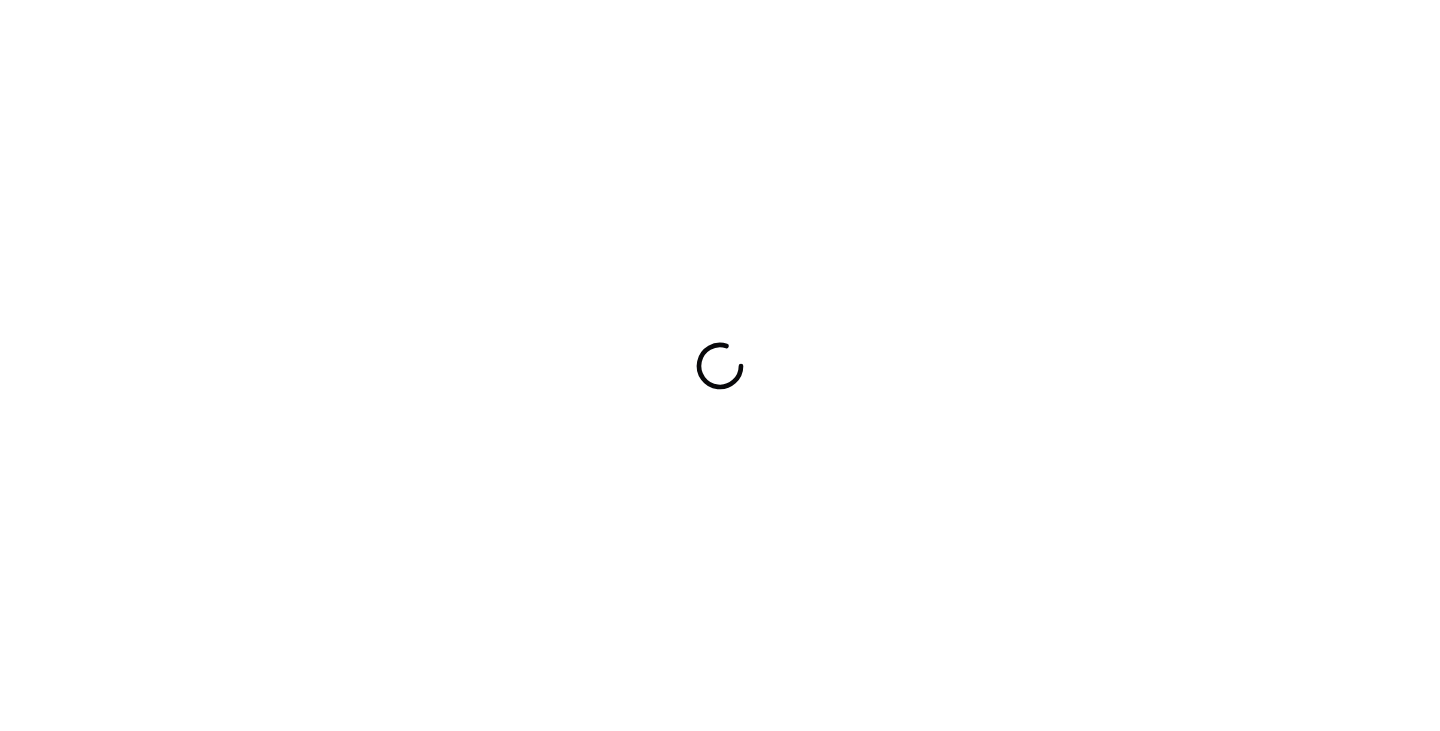 scroll, scrollTop: 0, scrollLeft: 0, axis: both 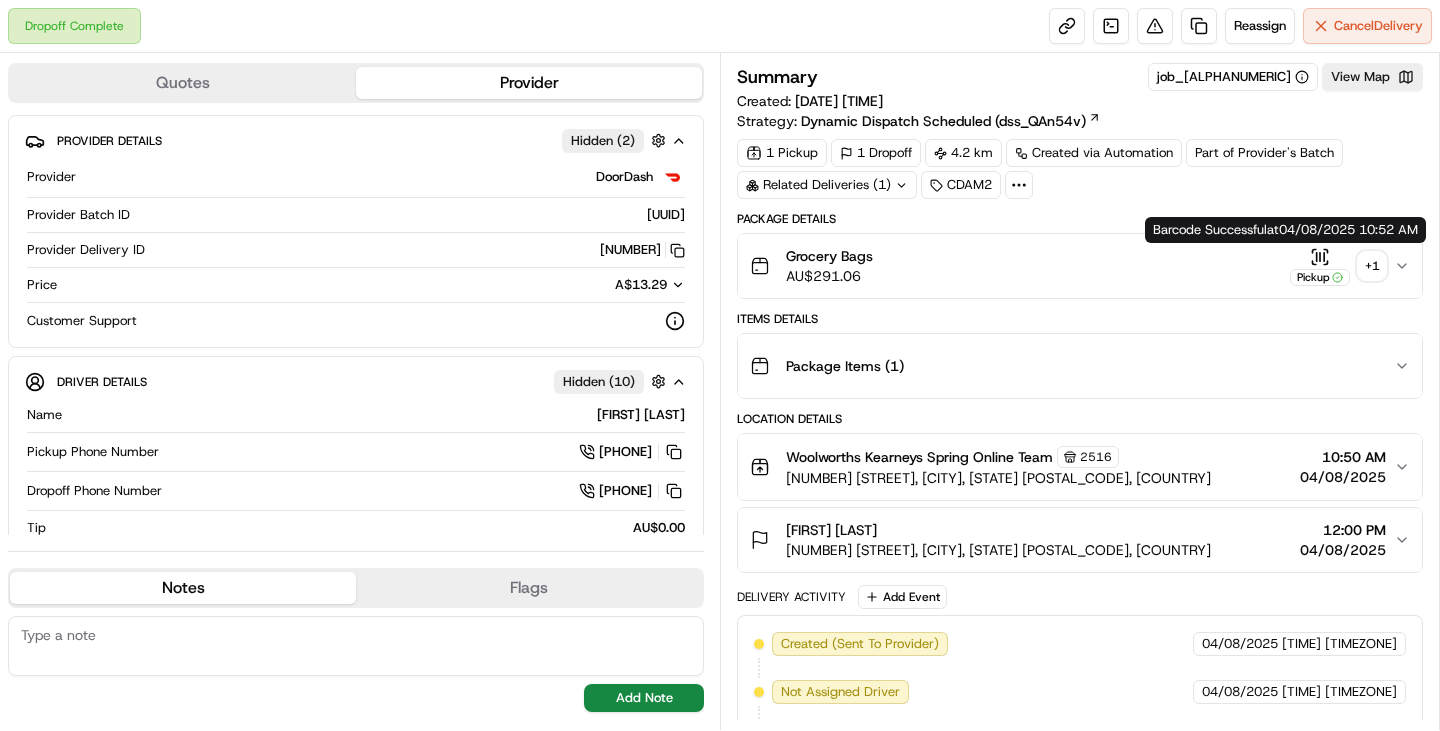 click on "+ 1" at bounding box center (1372, 266) 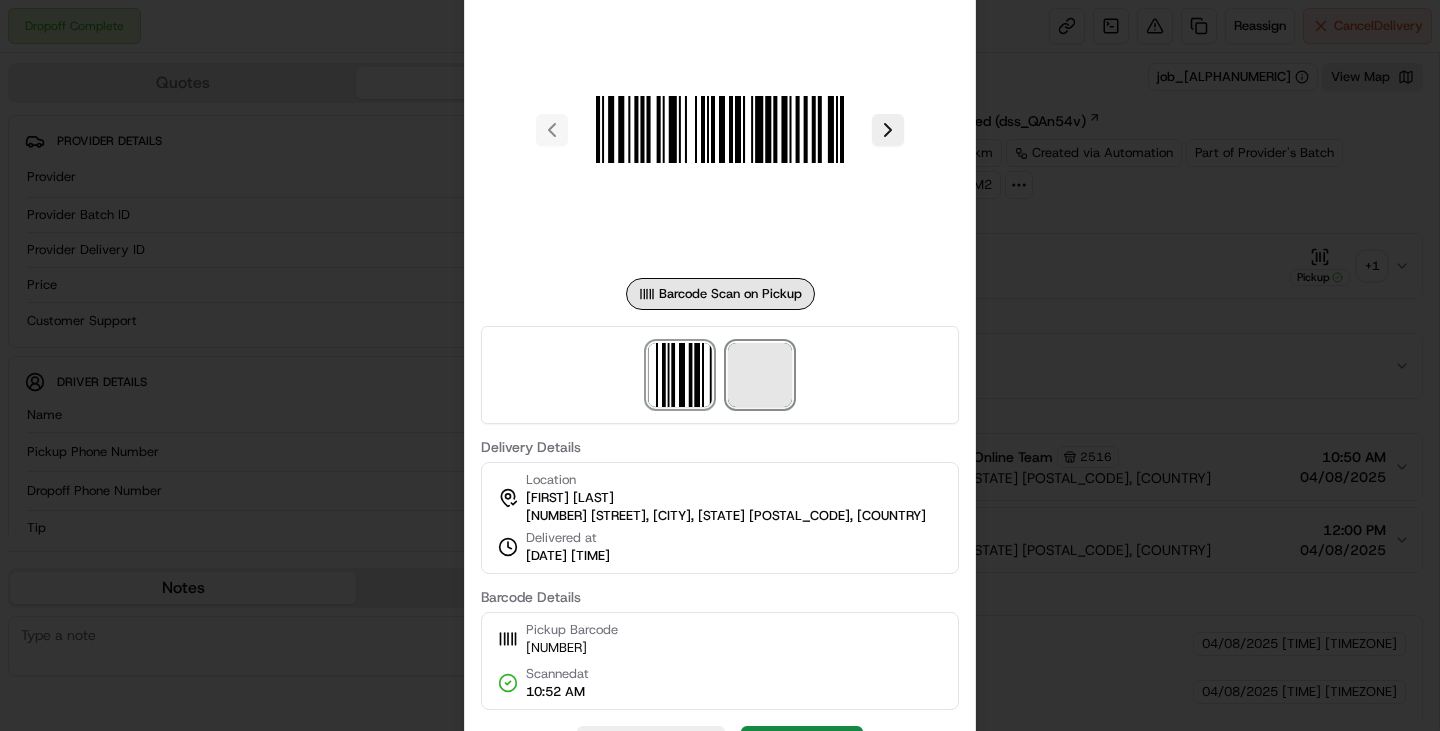 click at bounding box center (760, 375) 